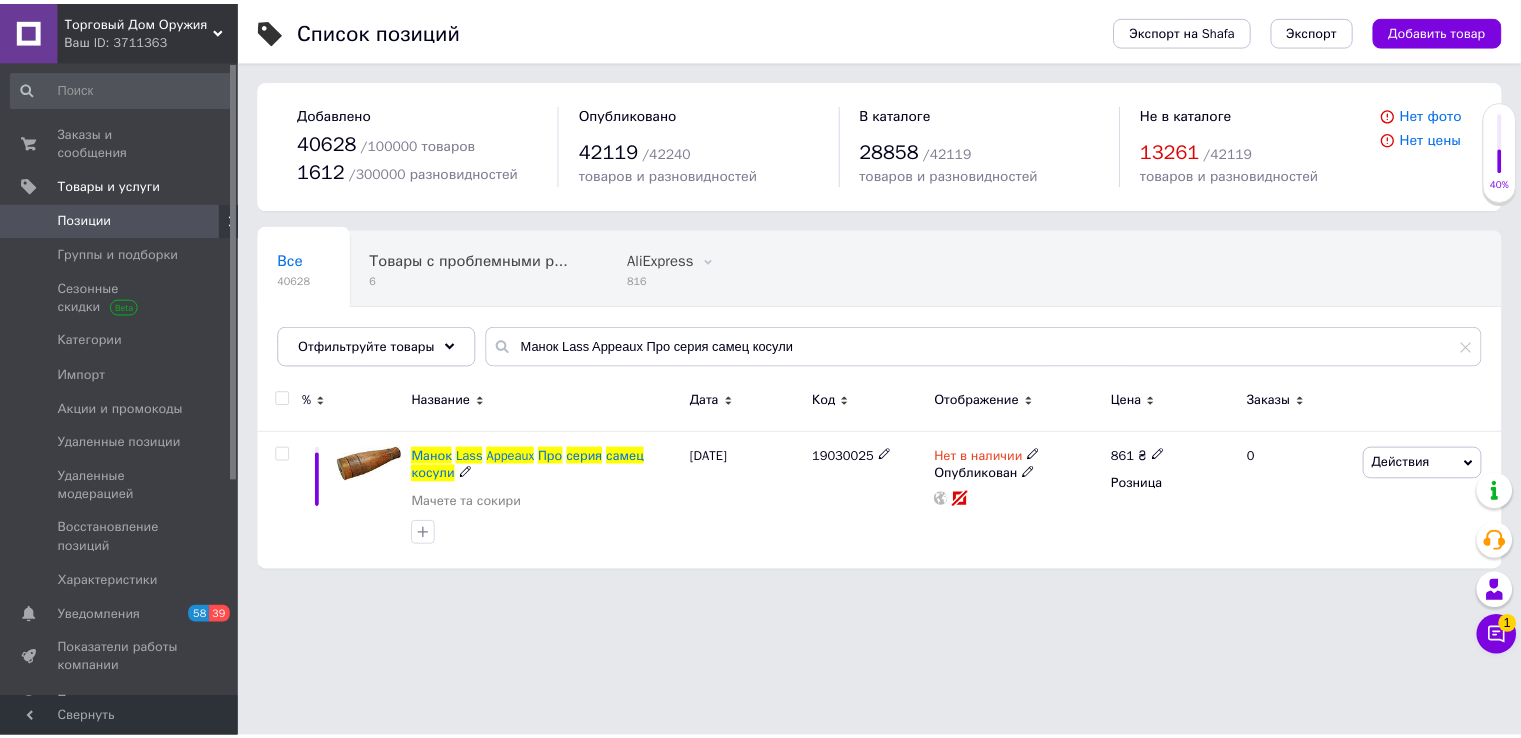 scroll, scrollTop: 0, scrollLeft: 0, axis: both 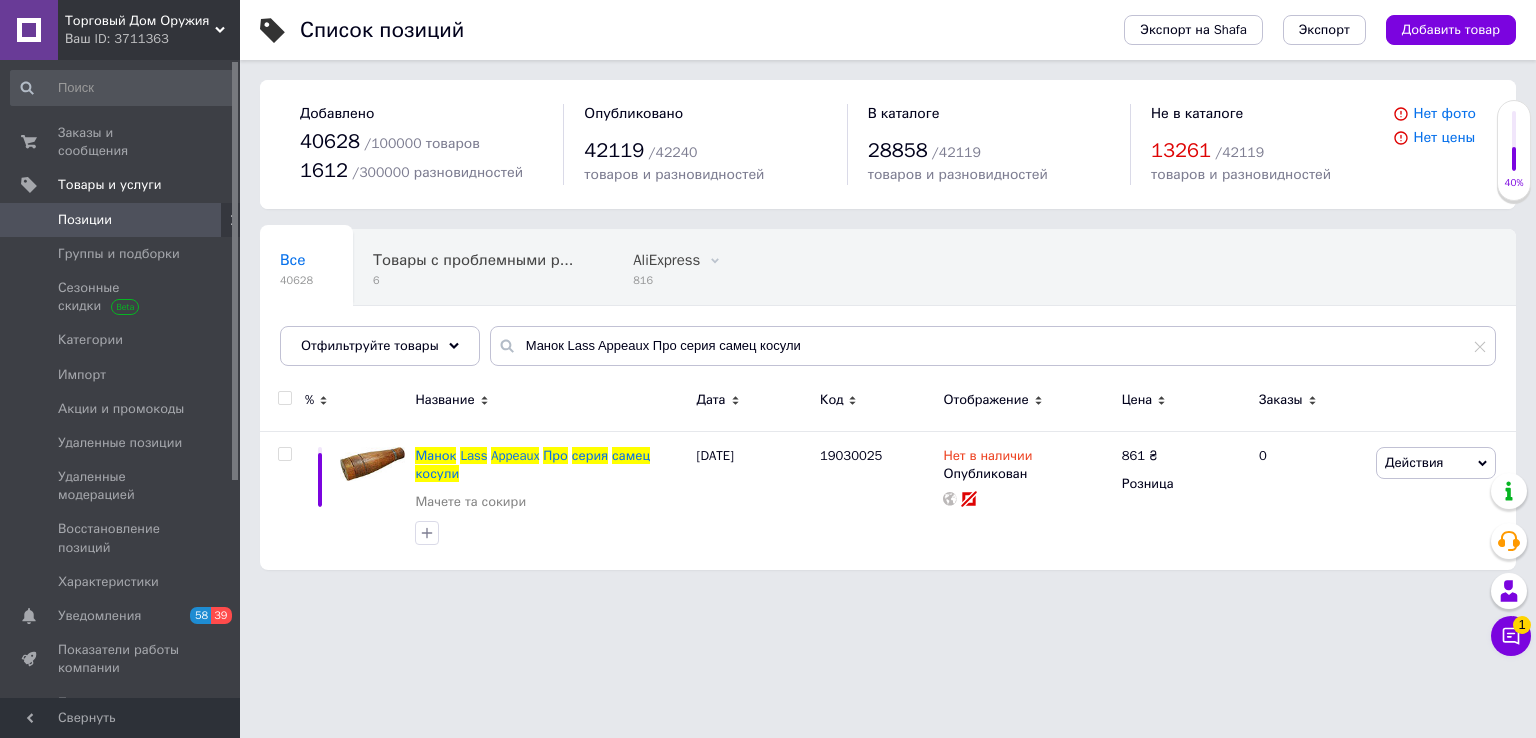 click on "Манок Lass Appeaux Про серия самец косули" at bounding box center (993, 346) 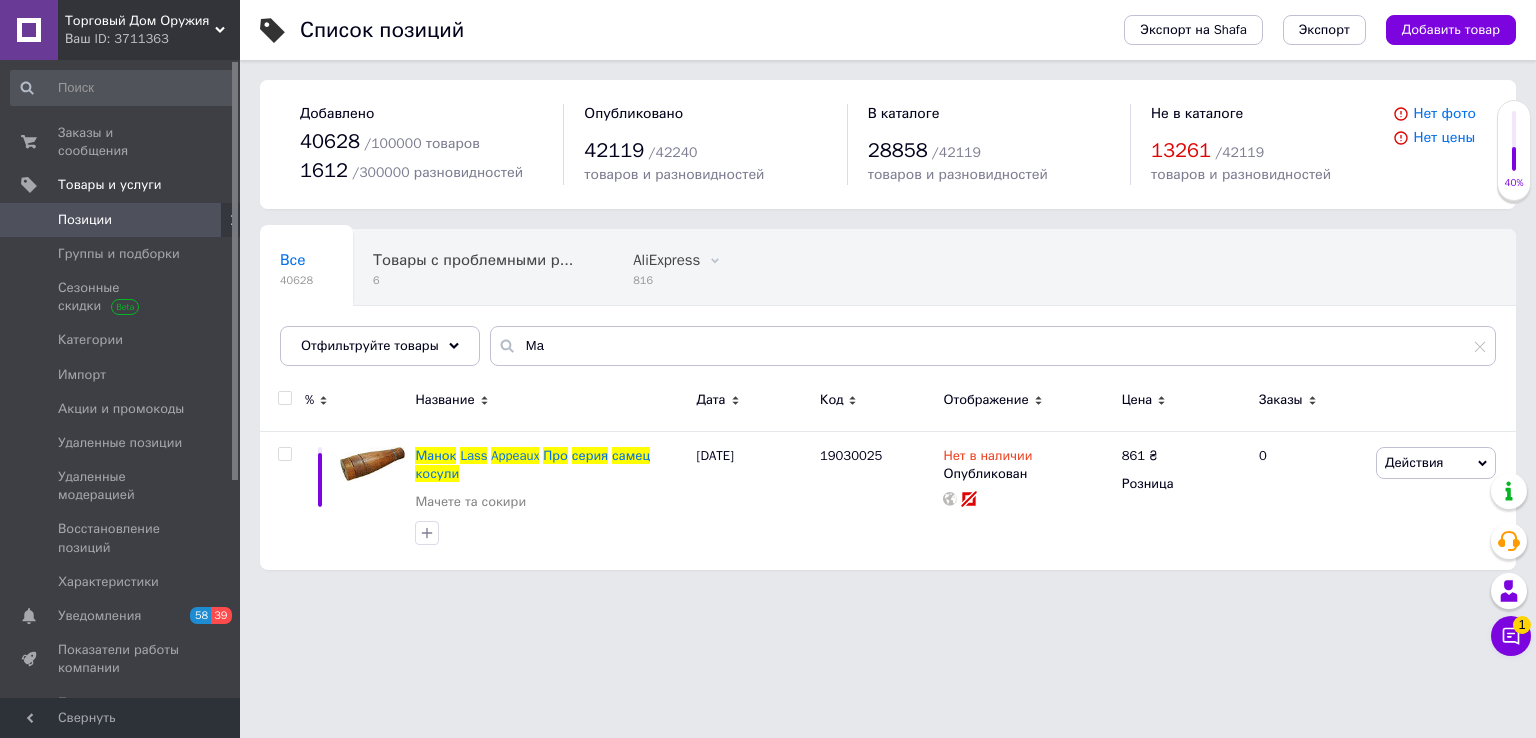 type on "М" 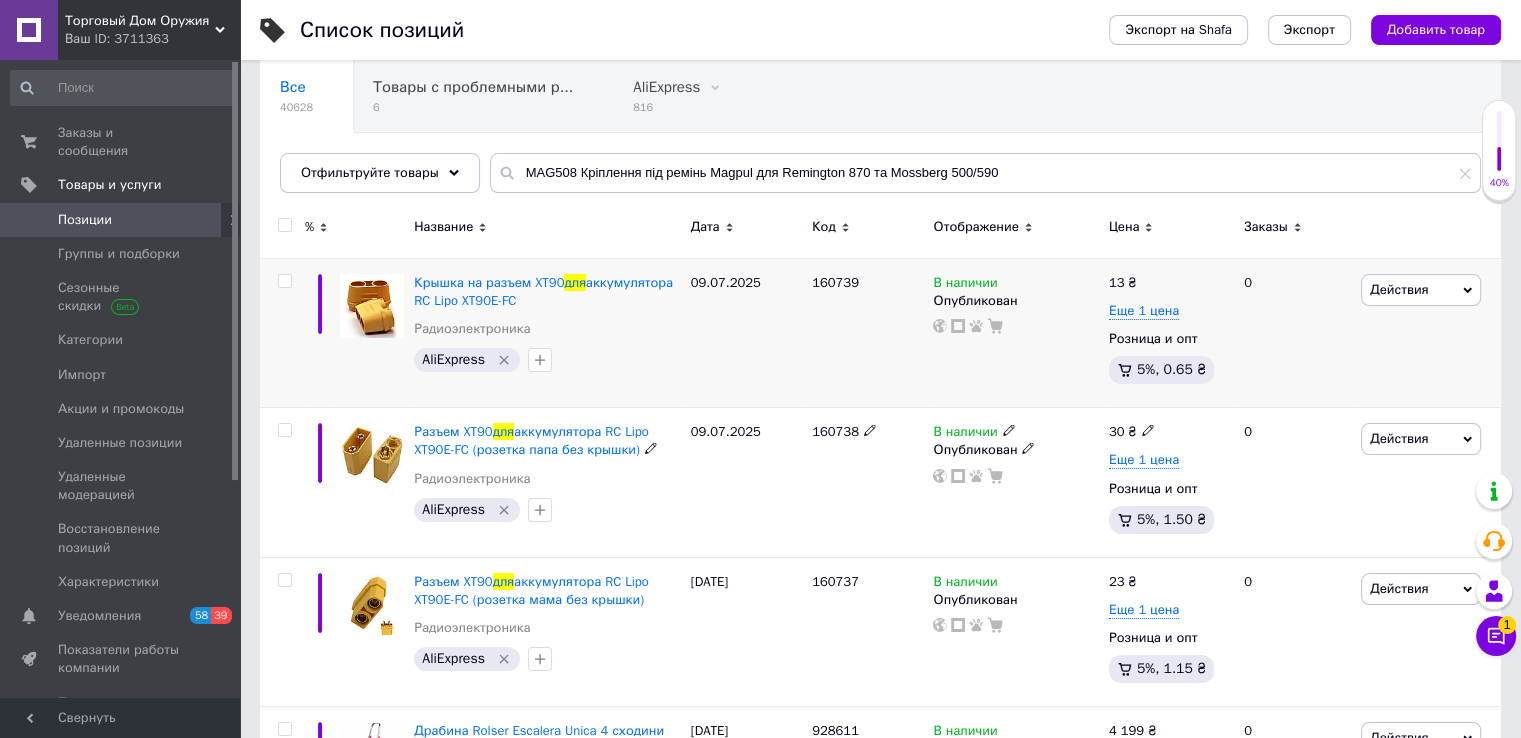 scroll, scrollTop: 200, scrollLeft: 0, axis: vertical 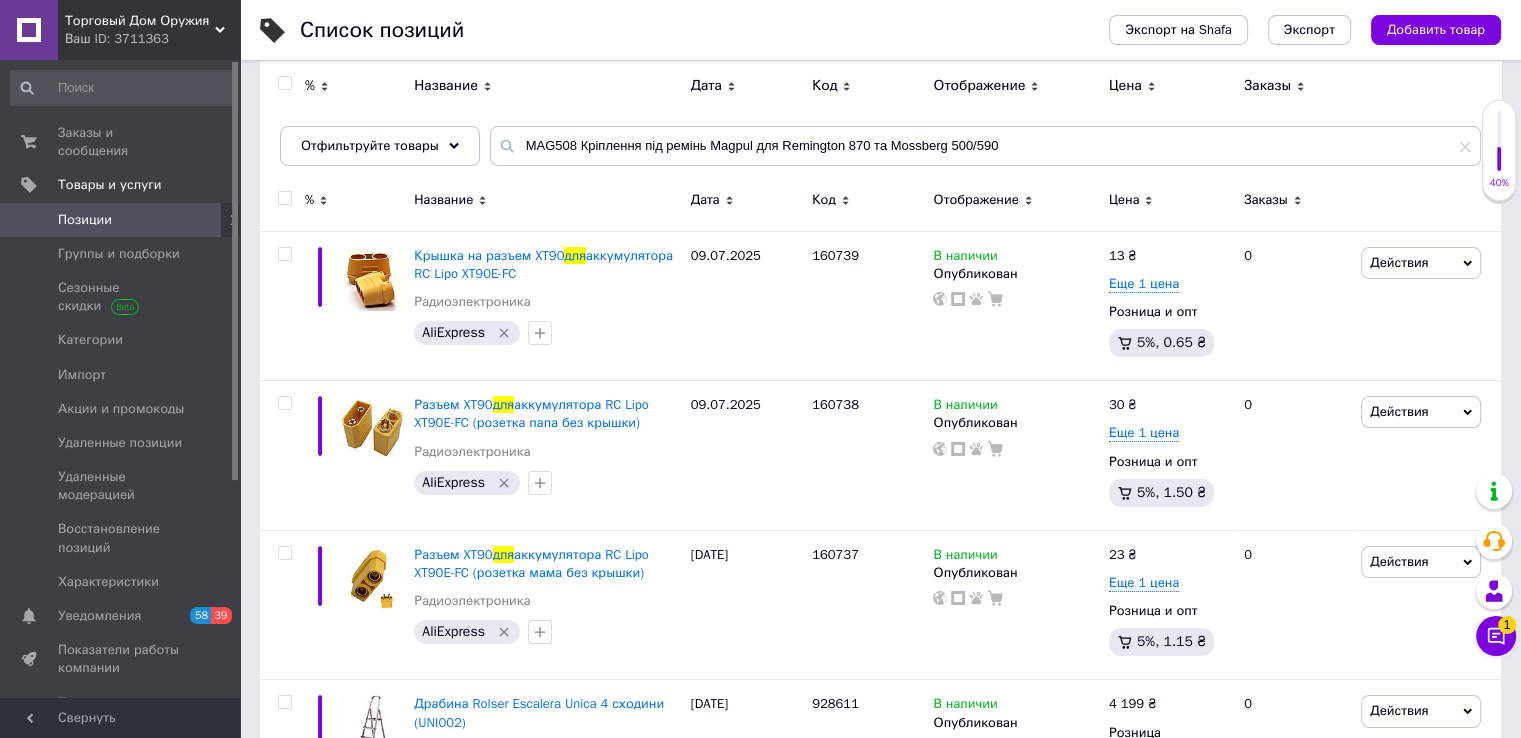 click on "MAG508 Кріплення під ремінь Magpul для Remington 870 та Mossberg 500/590" at bounding box center [985, 146] 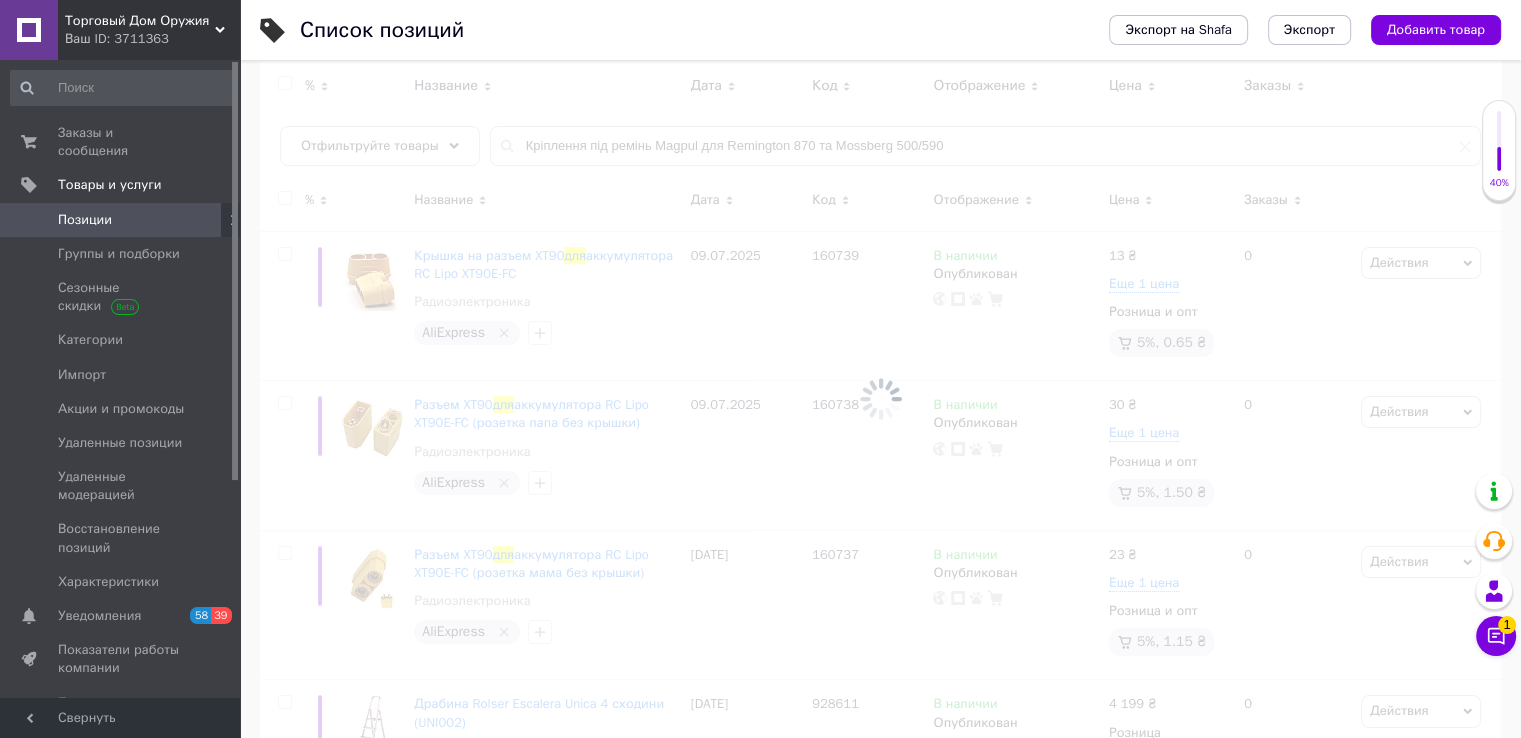 scroll, scrollTop: 150, scrollLeft: 0, axis: vertical 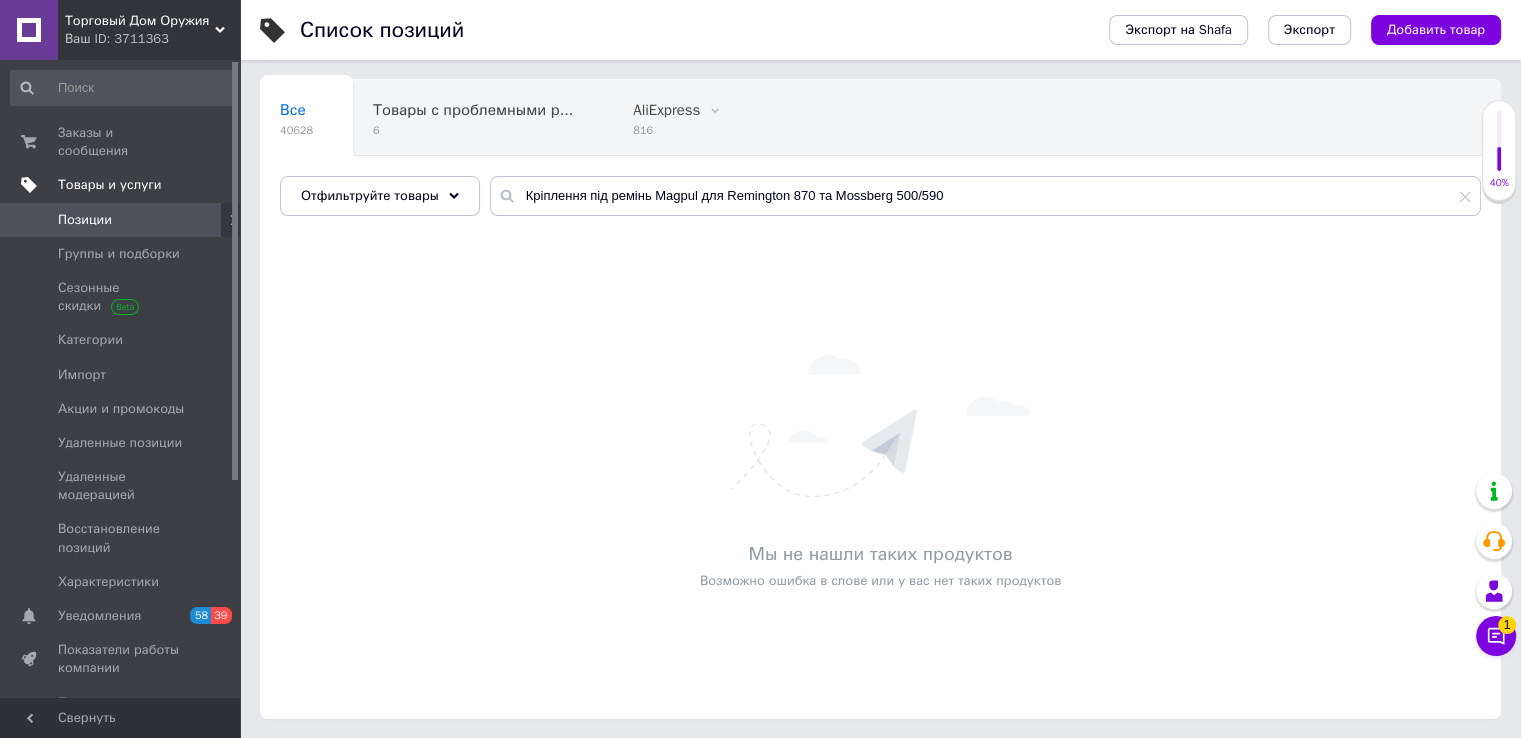 click on "Товары и услуги" at bounding box center [110, 185] 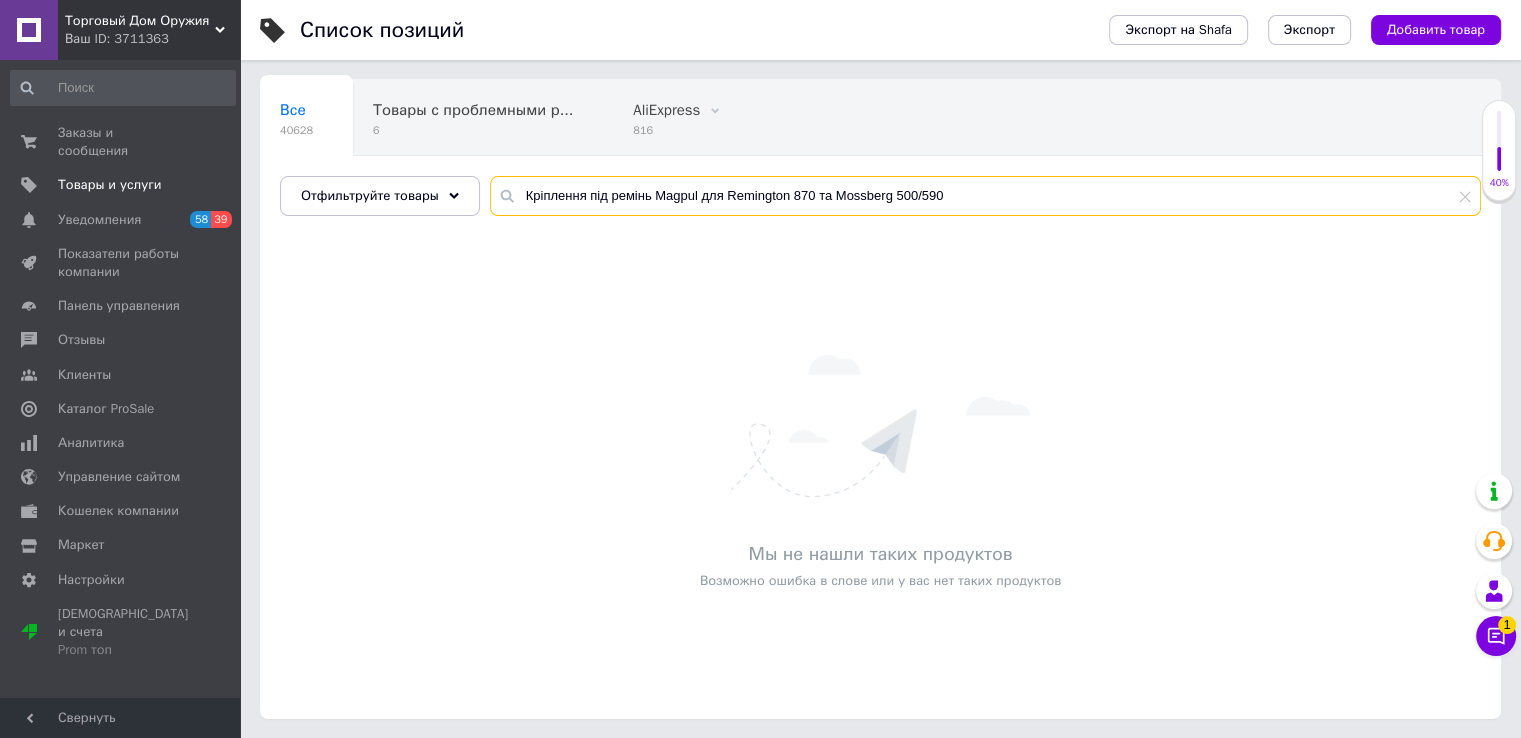 click on "Кріплення під ремінь Magpul для Remington 870 та Mossberg 500/590" at bounding box center [985, 196] 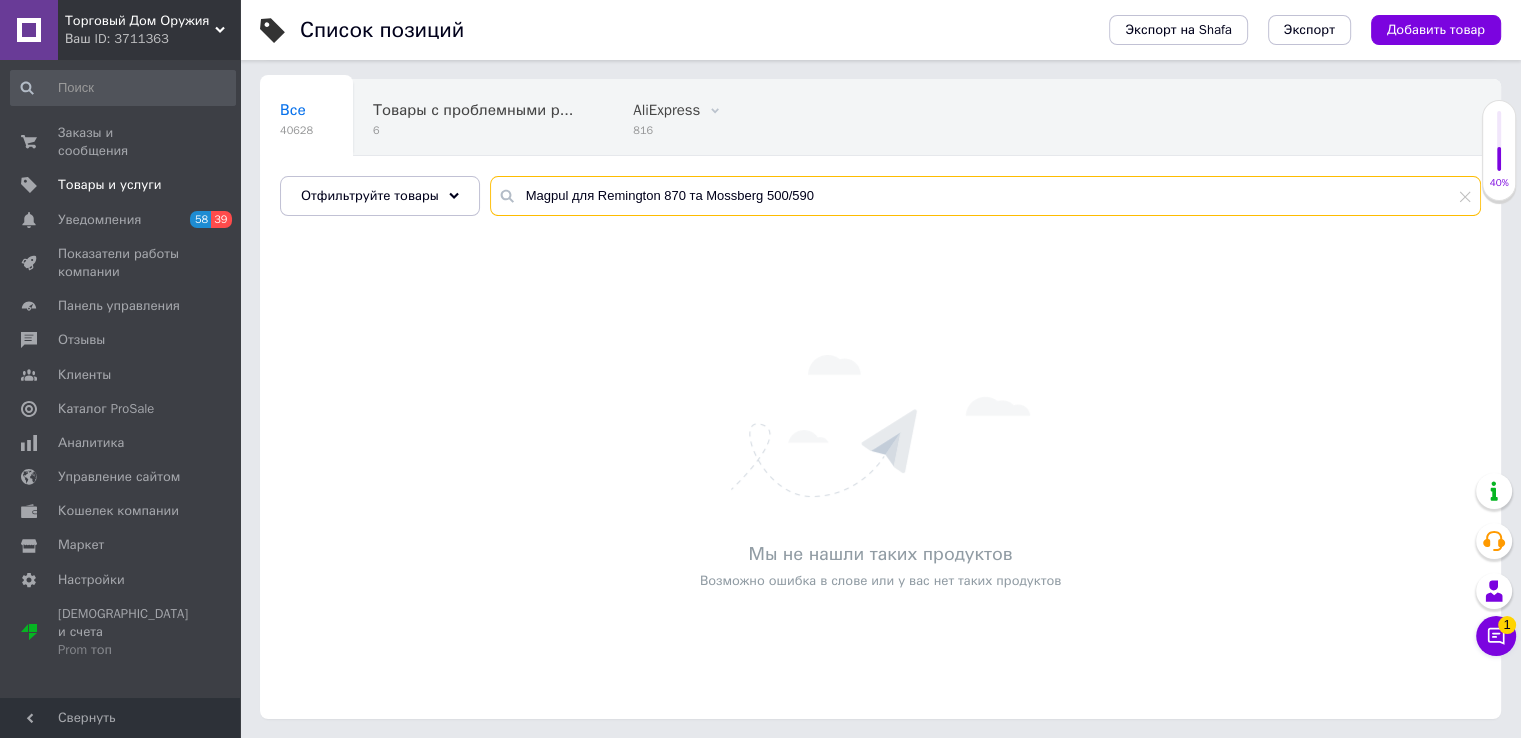 click on "Magpul для Remington 870 та Mossberg 500/590" at bounding box center [985, 196] 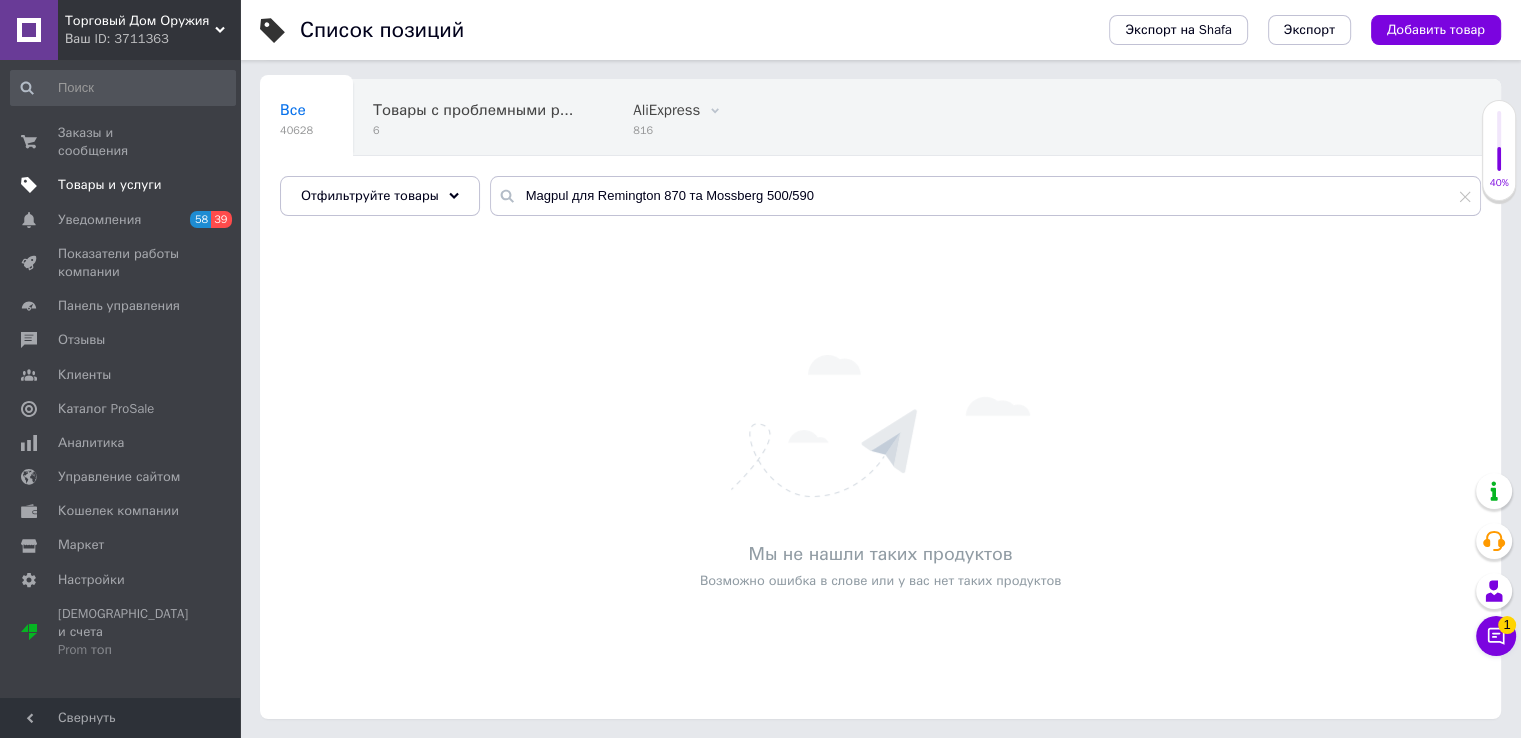 click on "Товары и услуги" at bounding box center (110, 185) 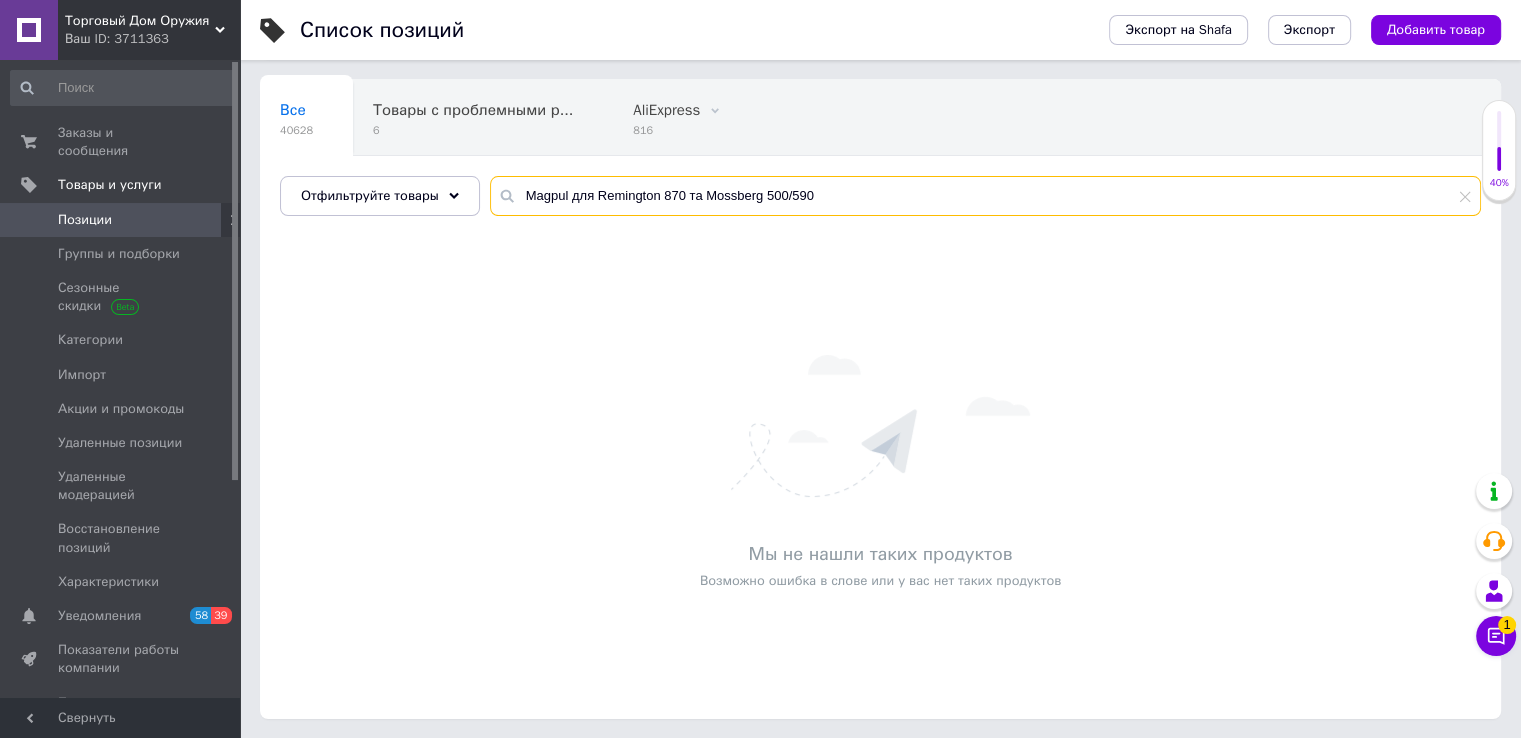click on "Magpul для Remington 870 та Mossberg 500/590" at bounding box center [985, 196] 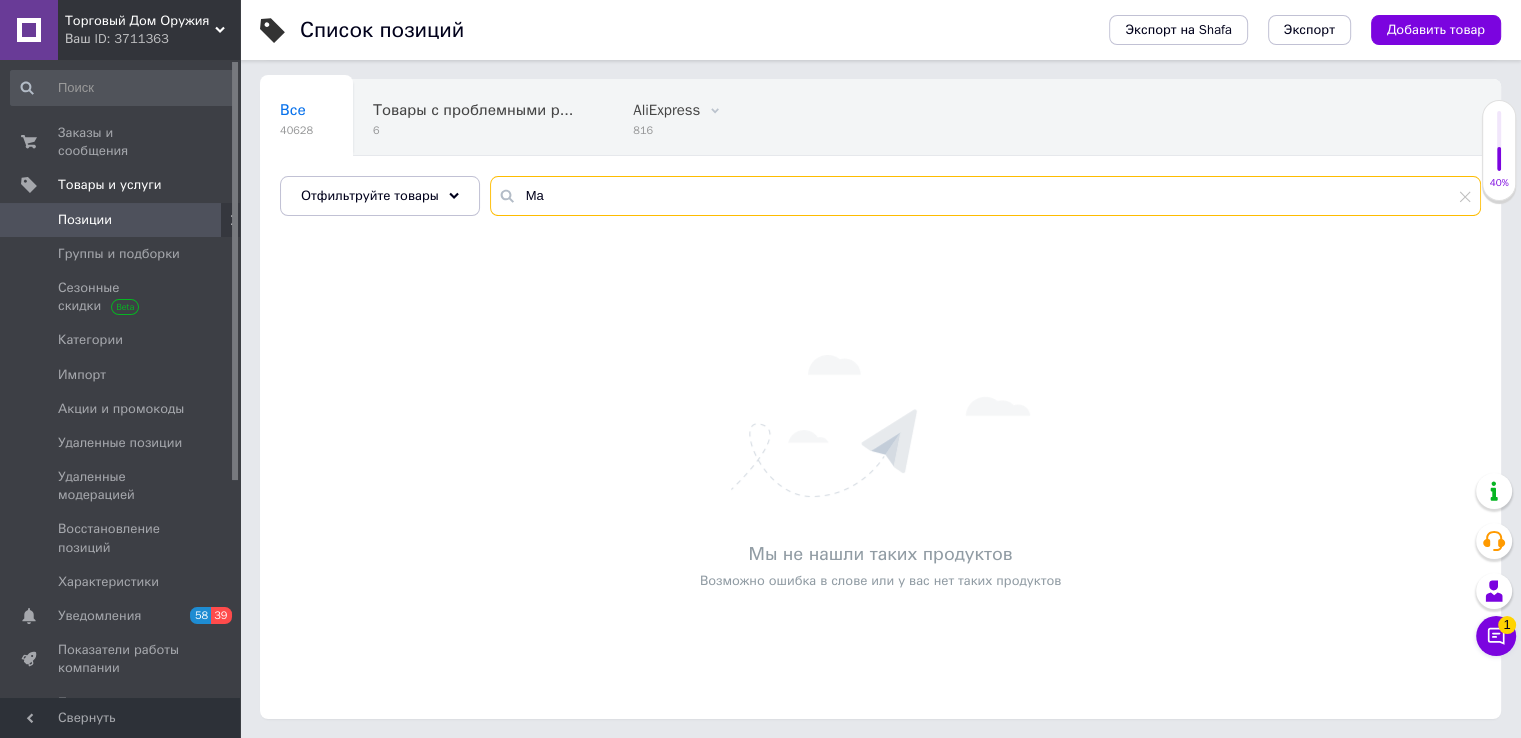 type on "M" 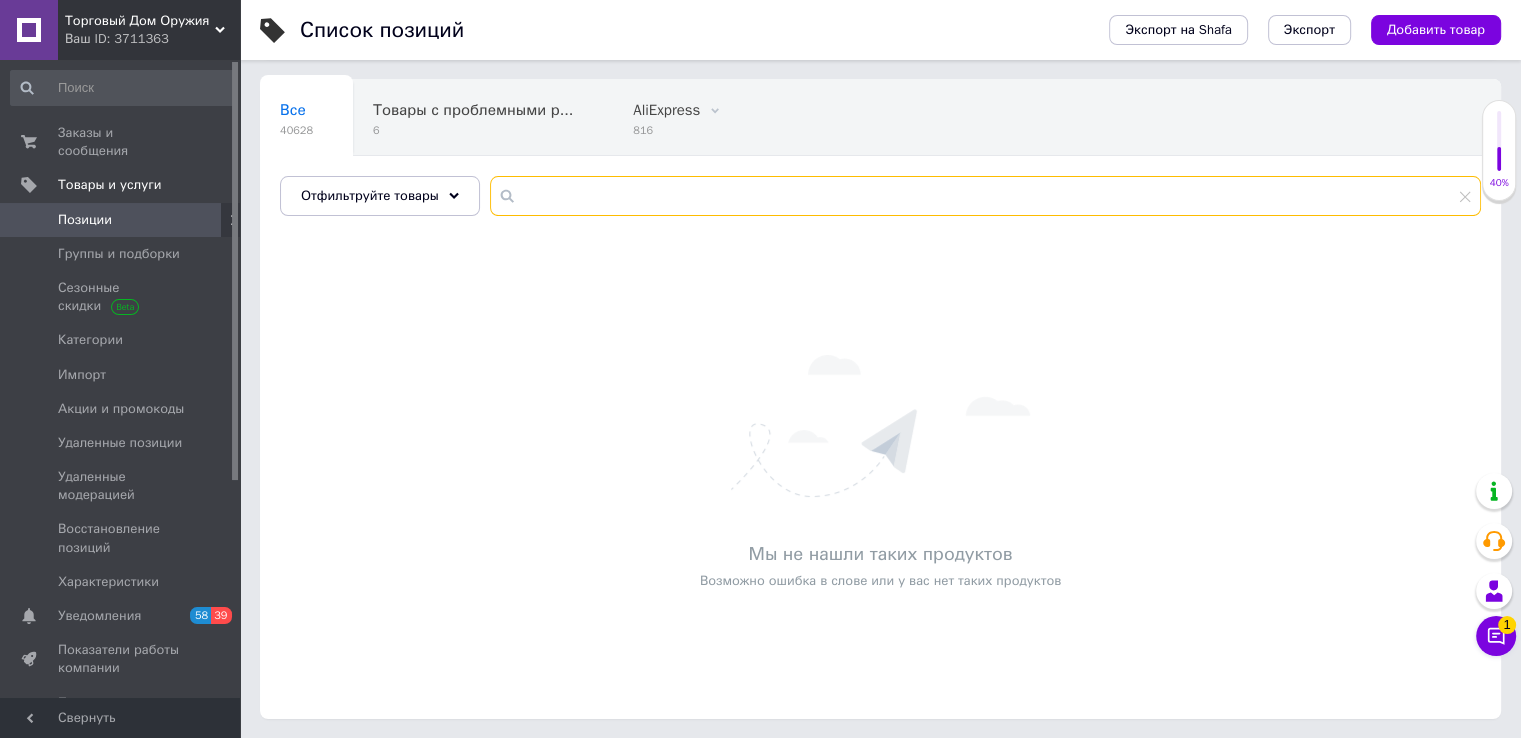 paste on "MAG508" 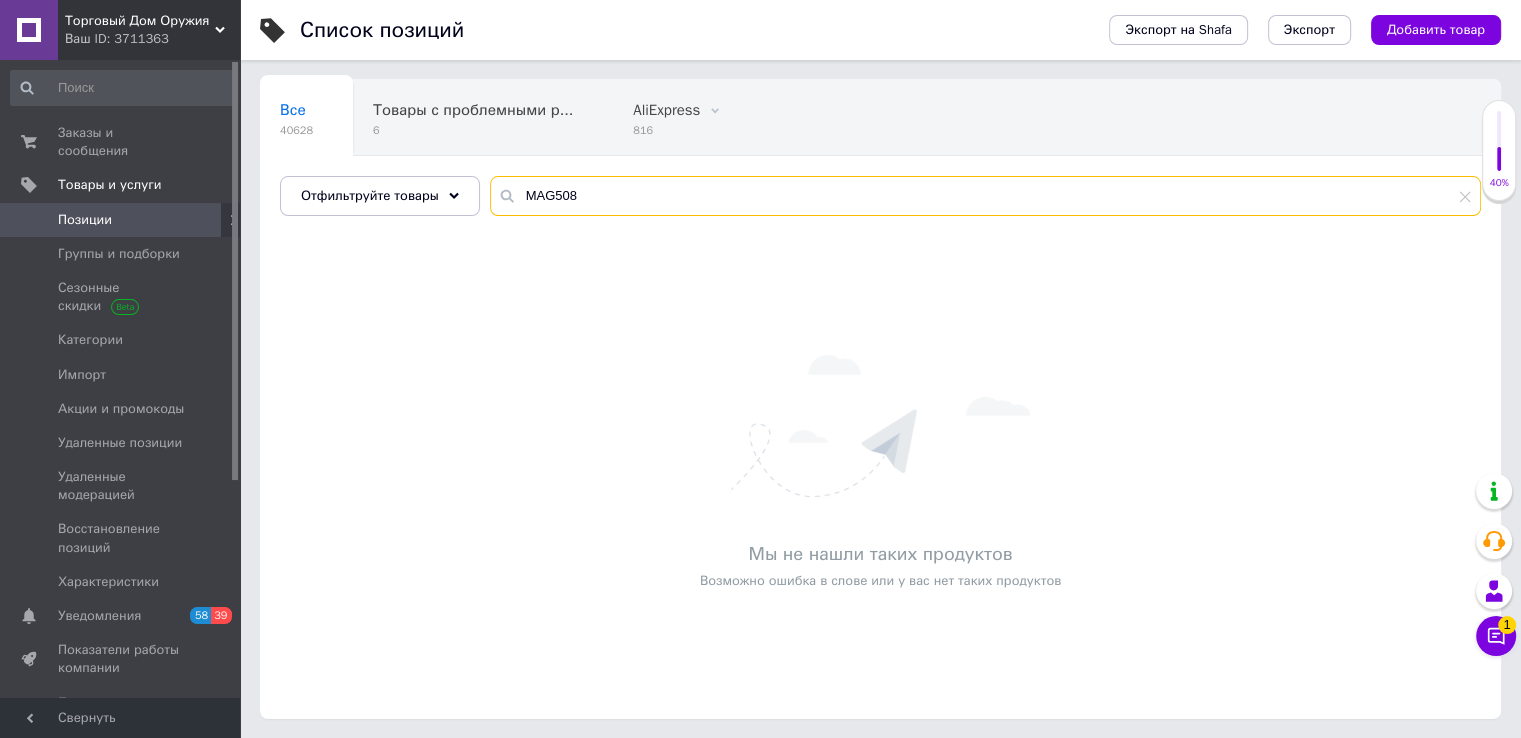 click on "MAG508" at bounding box center (985, 196) 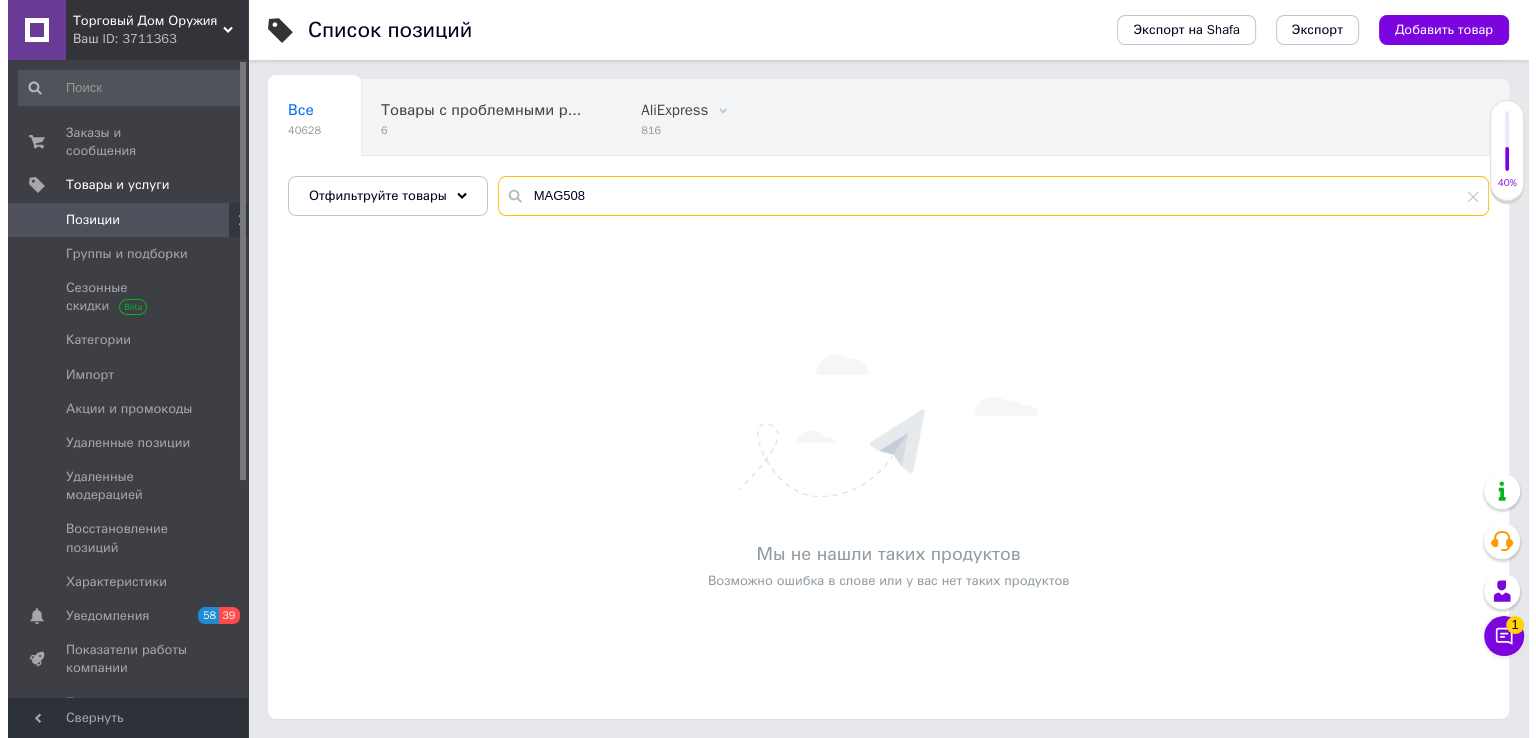 scroll, scrollTop: 0, scrollLeft: 0, axis: both 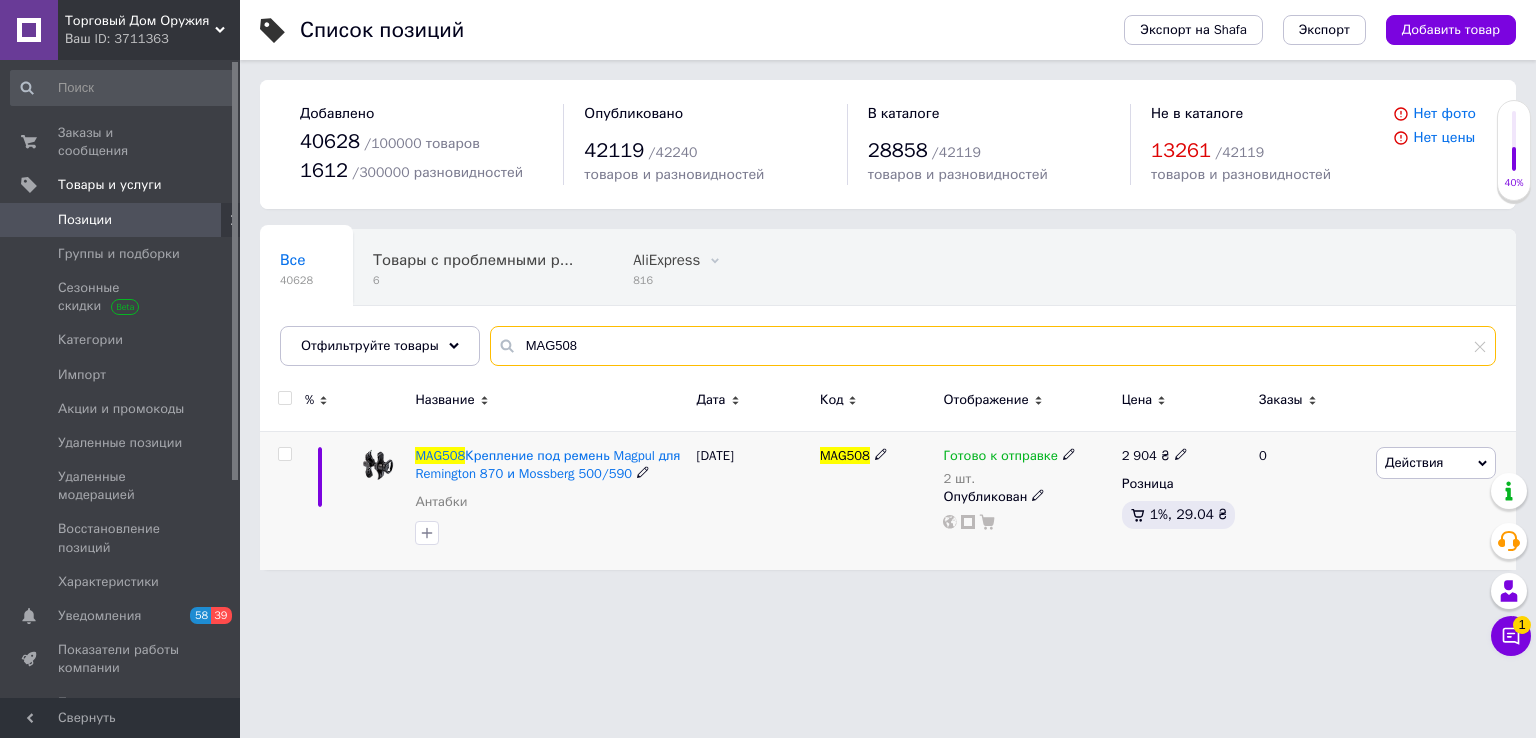 type on "MAG508" 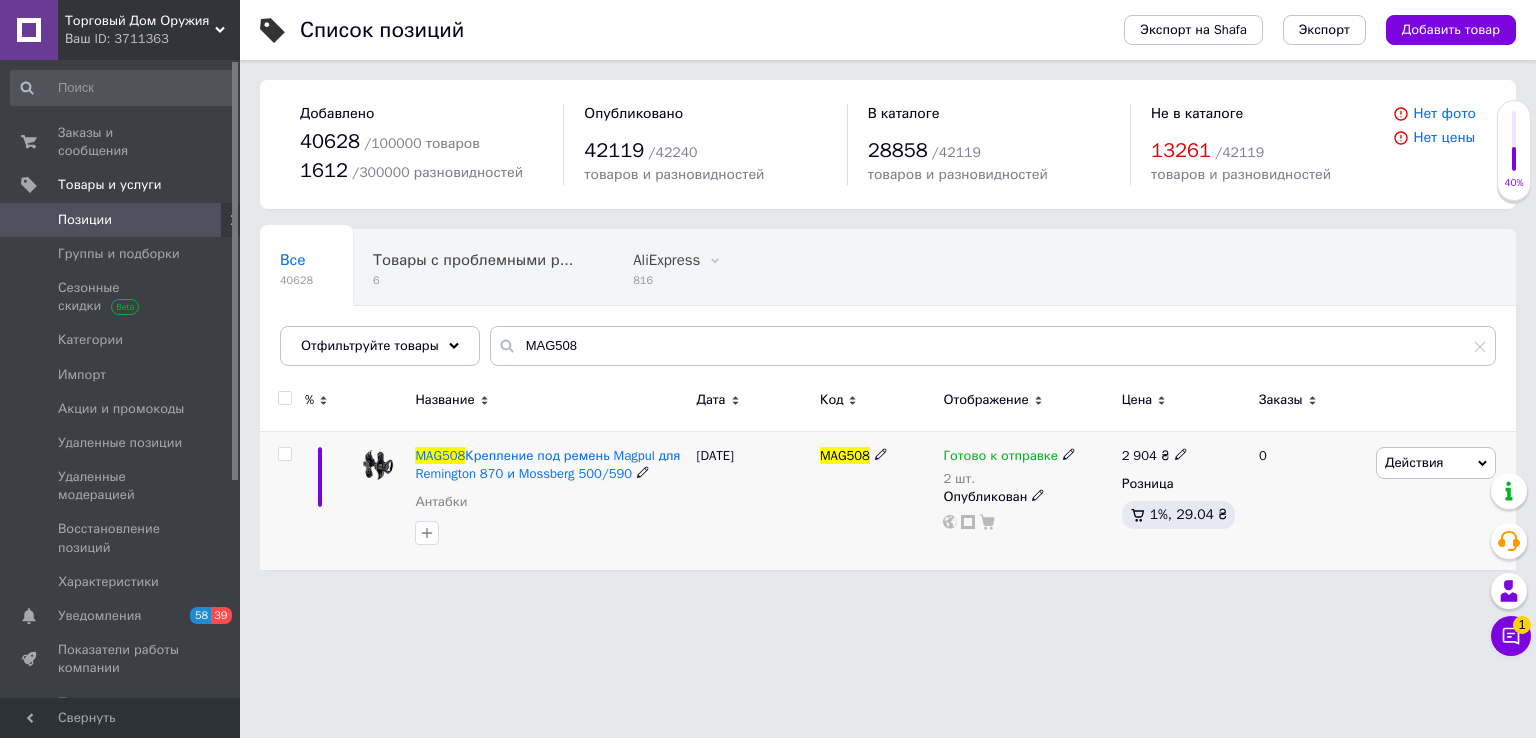click on "Готово к отправке" at bounding box center (1000, 458) 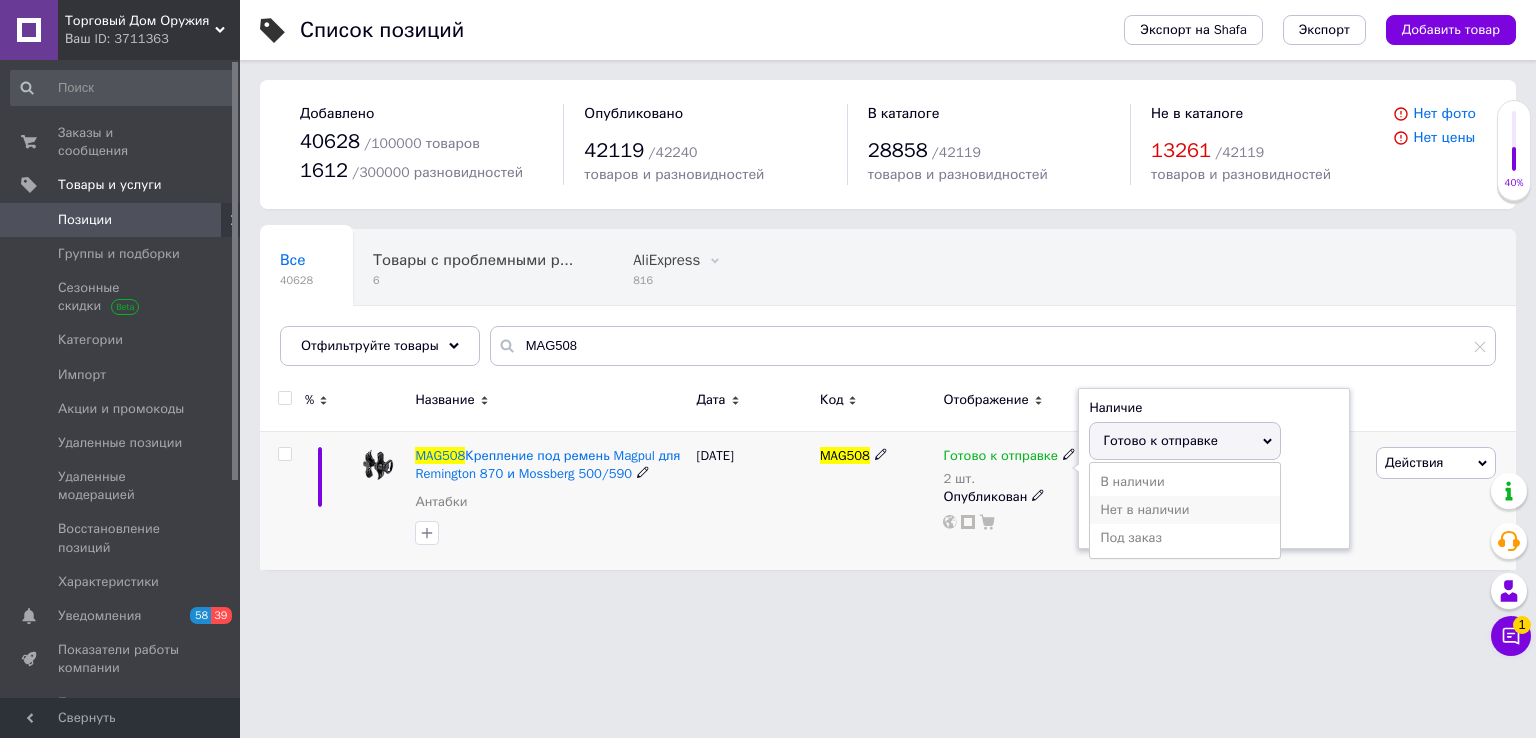 click on "Нет в наличии" at bounding box center [1185, 510] 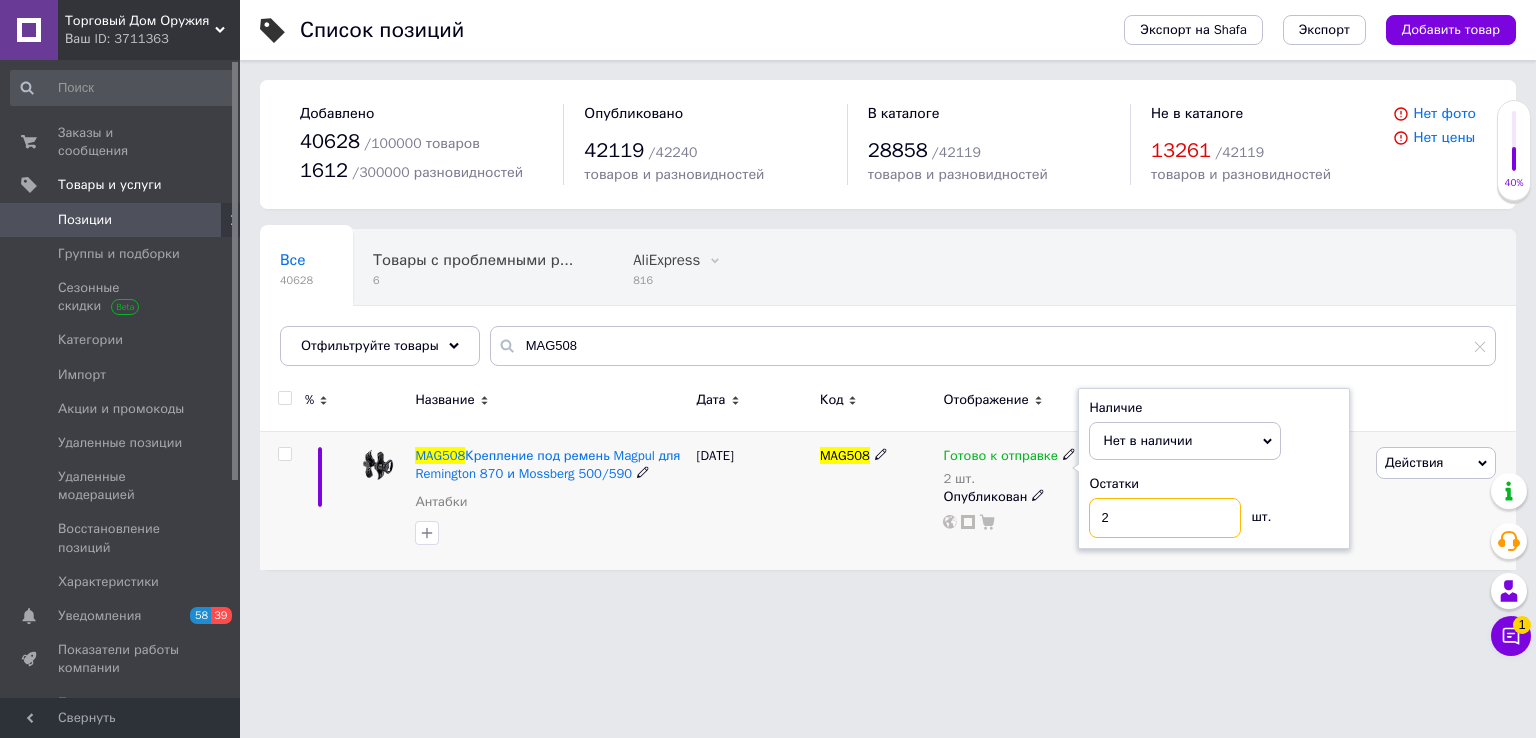 click on "2" at bounding box center (1165, 518) 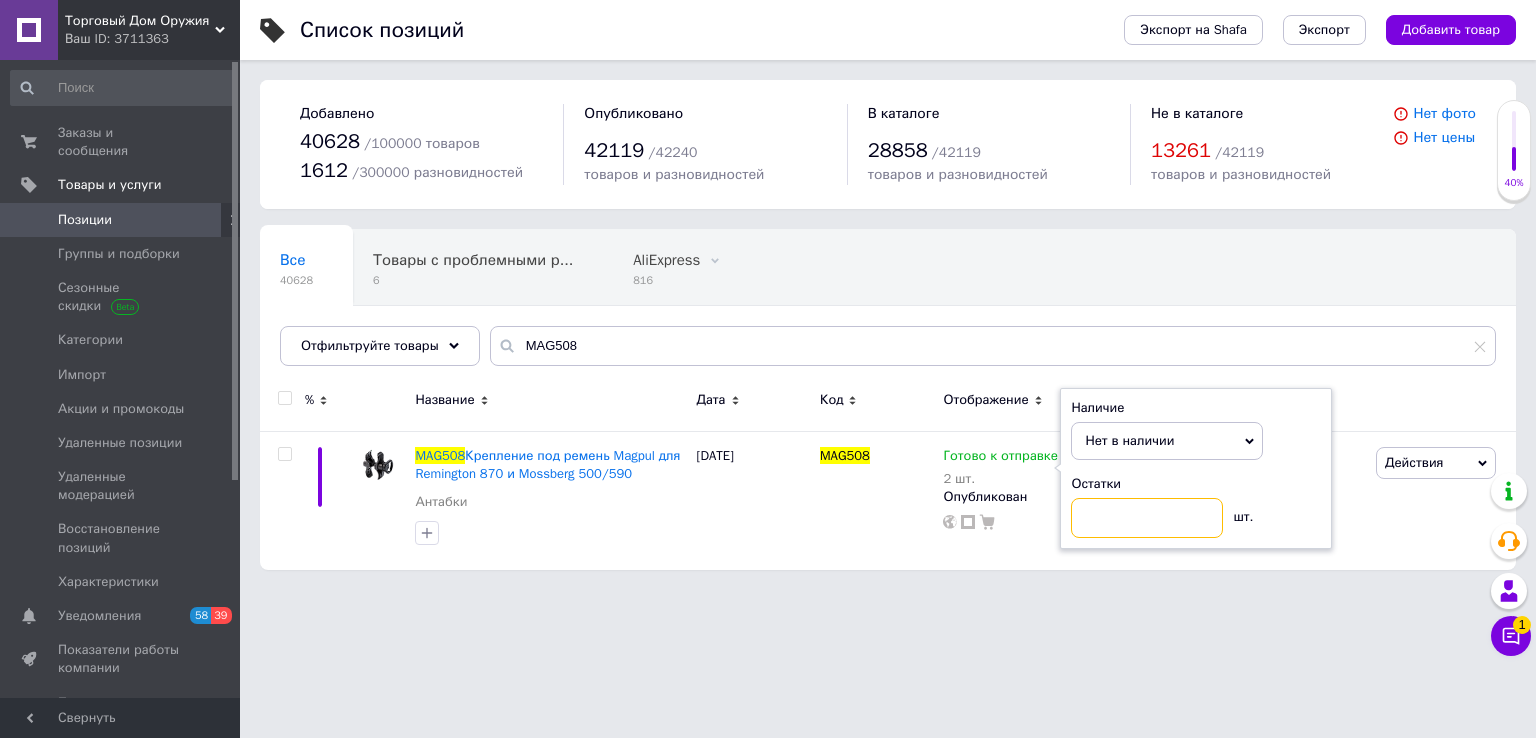 type 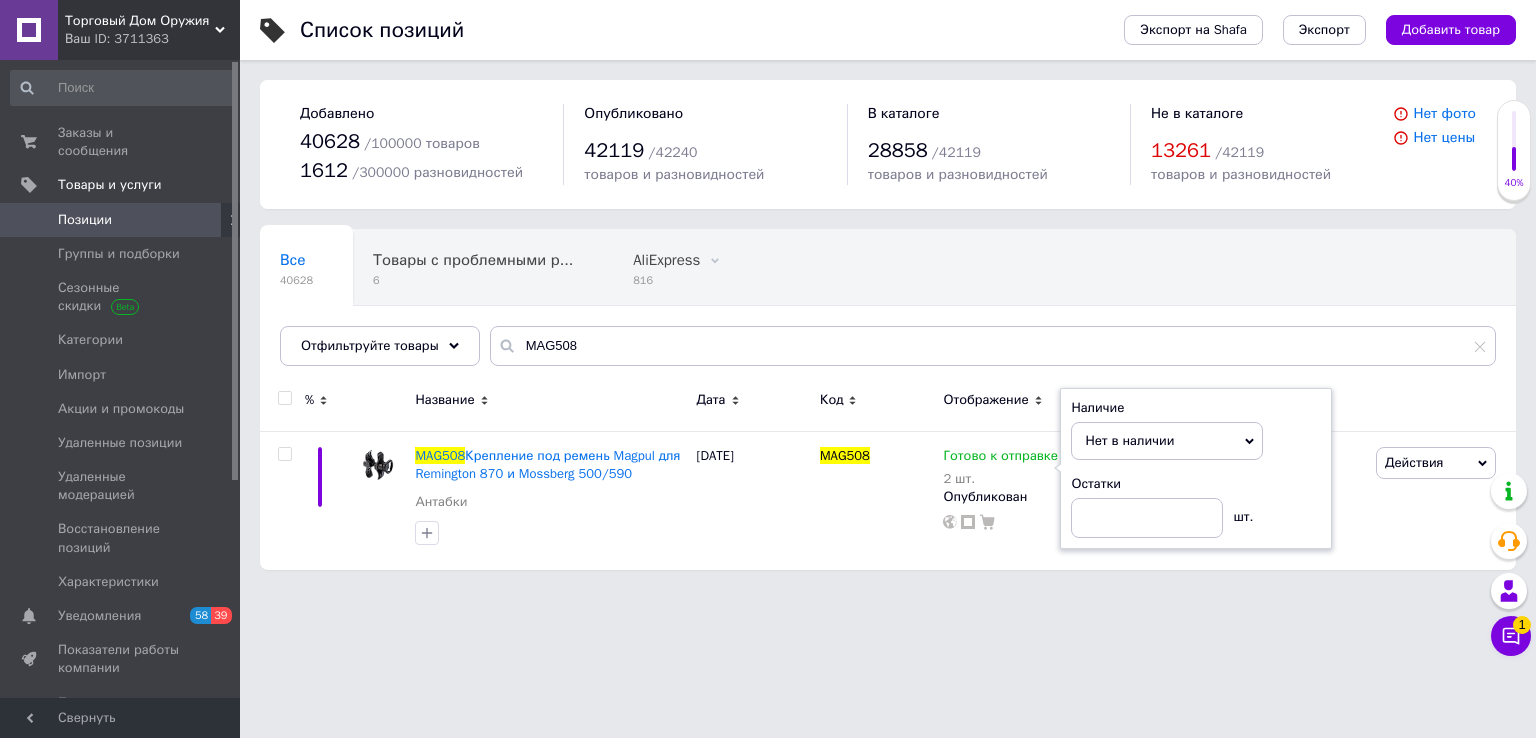 click on "Торговый Дом Оружия Ваш ID: 3711363 Сайт Торговый Дом Оружия Кабинет покупателя Проверить состояние системы Страница на портале ТОРГОВЫЙ ДОМ ОРУЖИЯ Справка Выйти Заказы и сообщения 0 0 Товары и услуги Позиции Группы и подборки Сезонные скидки Категории Импорт Акции и промокоды Удаленные позиции Удаленные модерацией Восстановление позиций Характеристики Уведомления 58 39 Показатели работы компании Панель управления Отзывы Клиенты Каталог ProSale Аналитика Управление сайтом Кошелек компании Маркет Prom топ 40628" at bounding box center (768, 295) 